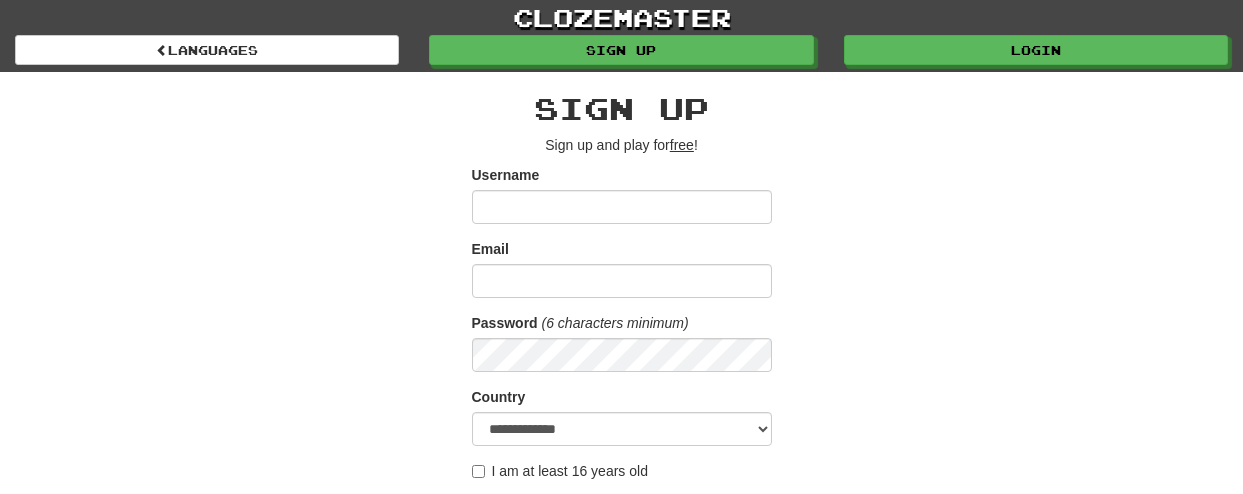 scroll, scrollTop: 0, scrollLeft: 0, axis: both 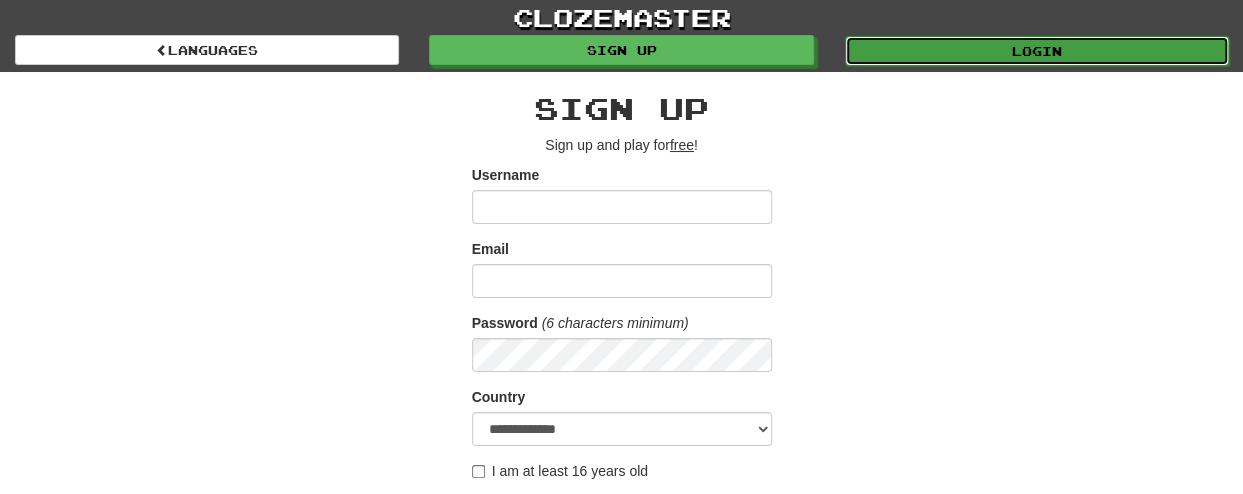 drag, startPoint x: 0, startPoint y: 0, endPoint x: 989, endPoint y: 46, distance: 990.0692 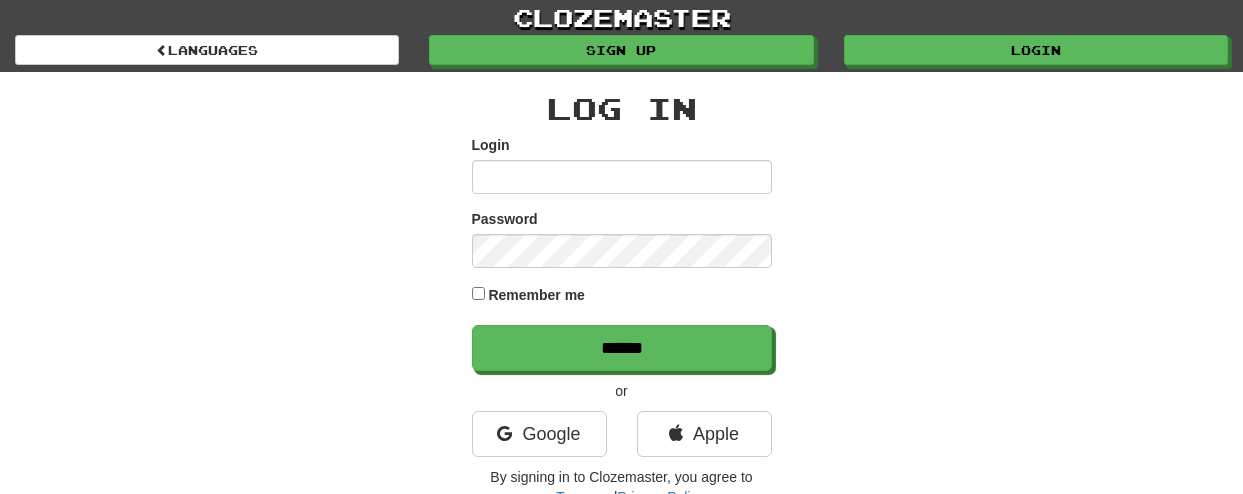 scroll, scrollTop: 0, scrollLeft: 0, axis: both 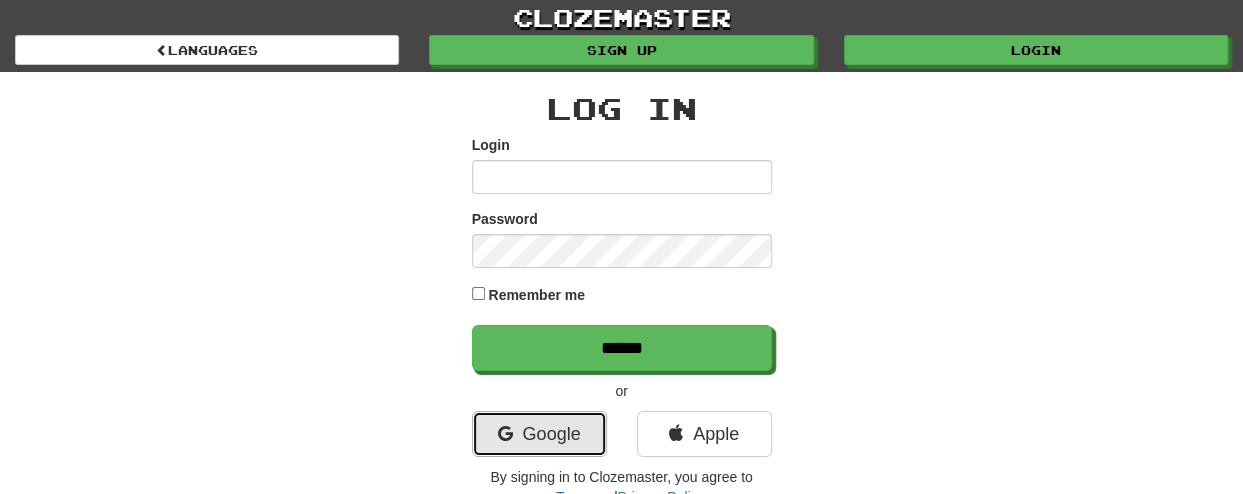 click on "Google" at bounding box center [539, 434] 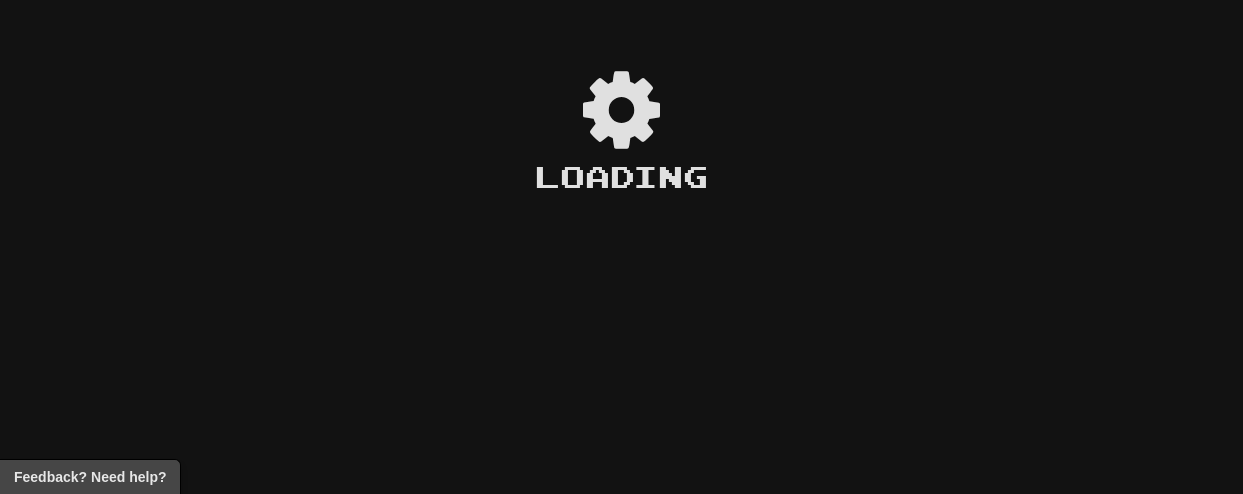 scroll, scrollTop: 0, scrollLeft: 0, axis: both 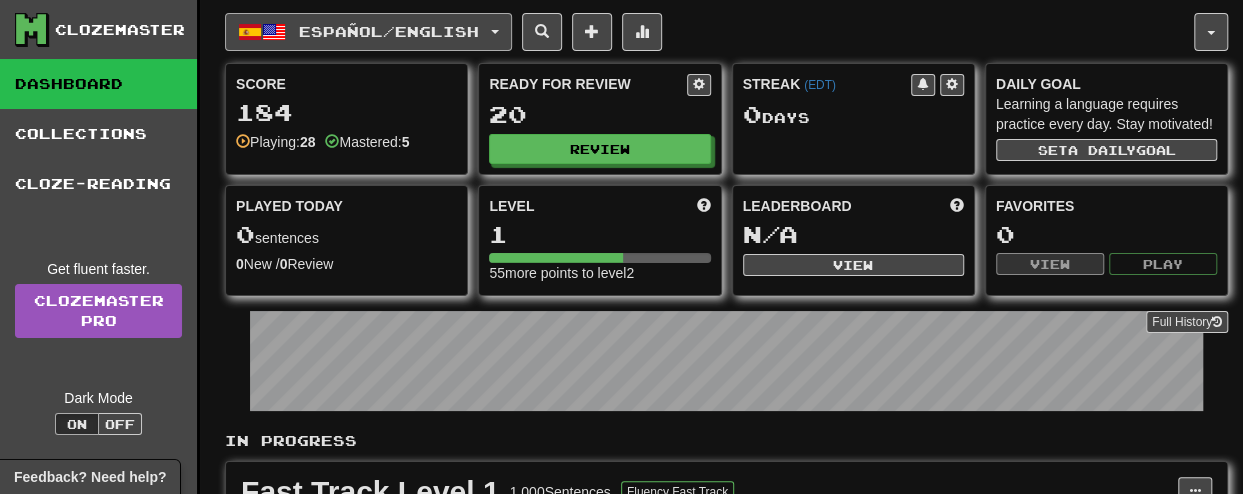 click on "Español  /  English" at bounding box center (368, 32) 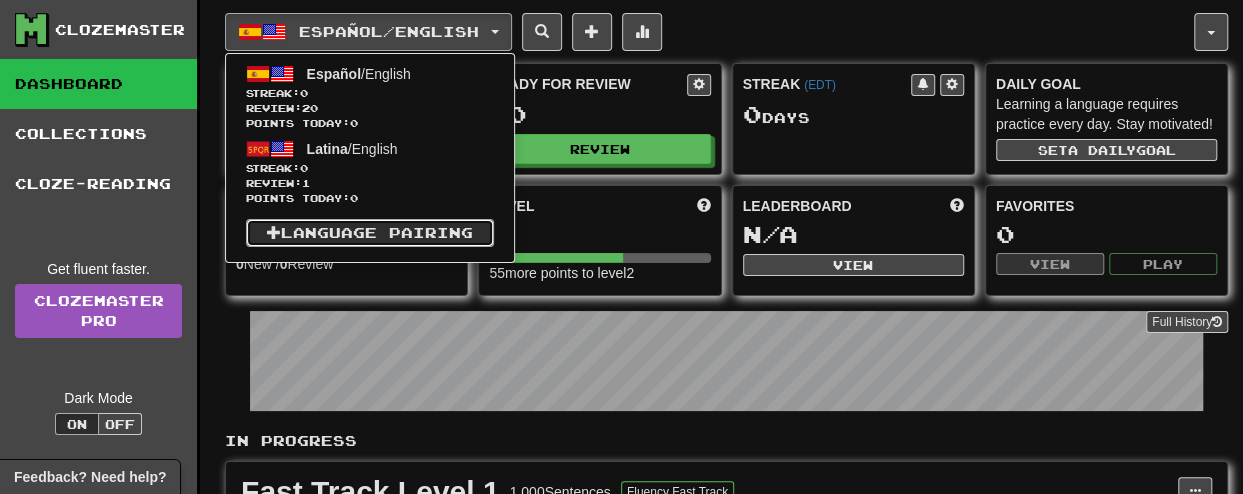 click on "Language Pairing" at bounding box center [370, 233] 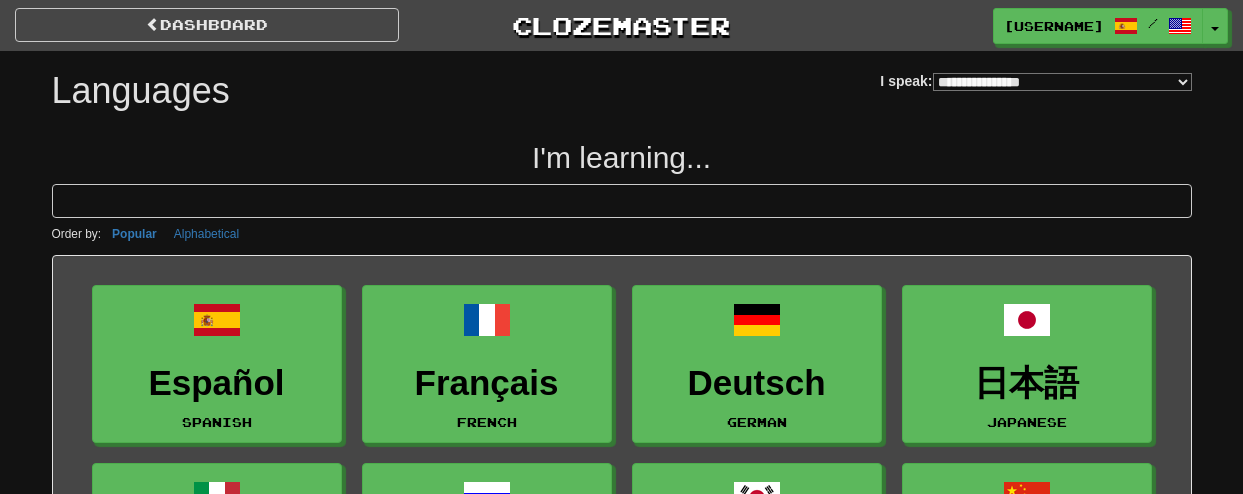 select on "*******" 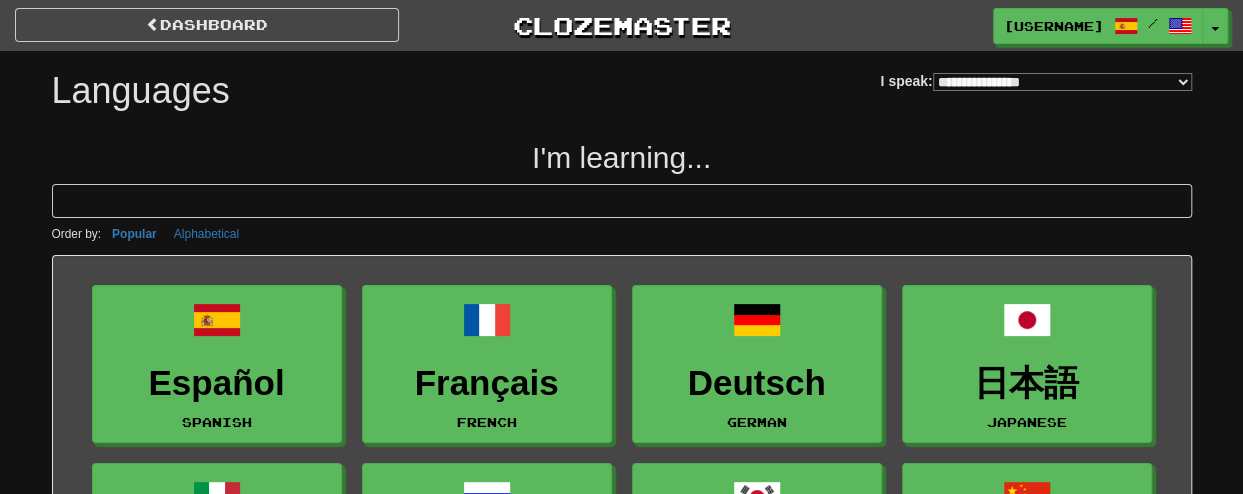 click on "I'm learning... Order by: Popular Alphabetical Español Spanish Français French Deutsch German 日本語 Japanese Italiano Italian Русский Russian 한국어 Korean 中文 Mandarin Chinese Português Portuguese العربية Arabic Nederlands Dutch Polski Polish Svenska Swedish Türkçe Turkish Tagalog Tagalog Ελληνικά Greek Norsk bokmål Norwegian Bokmål فارسی Persian Farsi Latina Latin 廣東話 Cantonese ภาษาไทย Thai Suomi Finnish Afrikaans Afrikaans Hrvatski Croatian עברית Hebrew Srpski Serbian Íslenska Icelandic Română Romanian Українська Ukrainian Toki Pona Toki Pona हिन्दी Hindi Dansk Danish 中文 (Traditional) Mandarin Chinese Traditional Bahasa Indonesia Indonesian Magyar Hungarian Čeština Czech Esperanto Esperanto Tiếng Việt Vietnamese Gaeilge Irish Slovenčina Slovak Български Bulgarian Cymraeg Welsh Lietuvių Lithuanian Català Catalan Eesti Estonian Shqip Albanian ქართული Georgian Gàidhlig Amharic" at bounding box center [622, 1829] 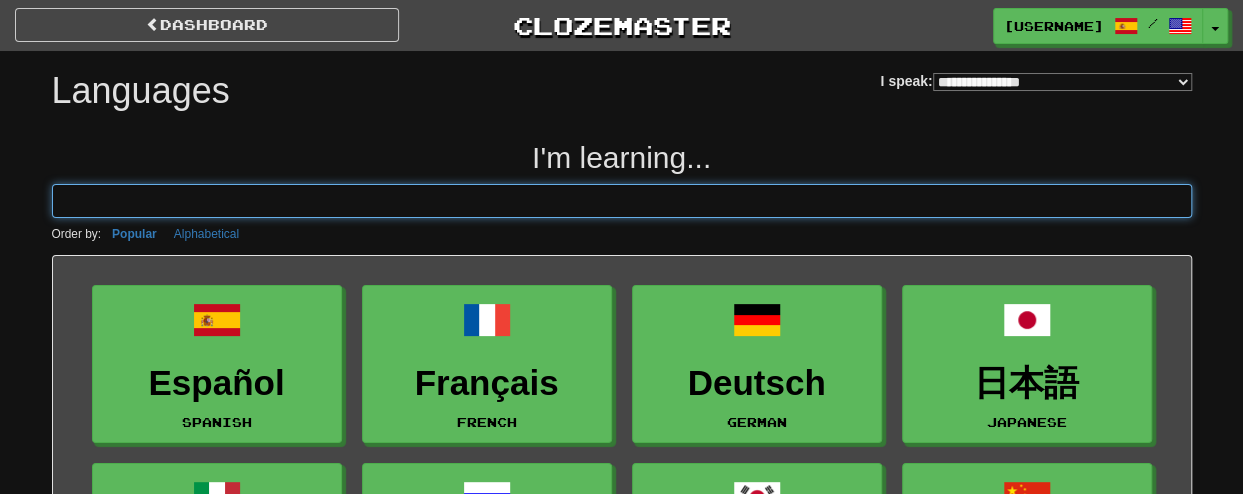 click at bounding box center (622, 201) 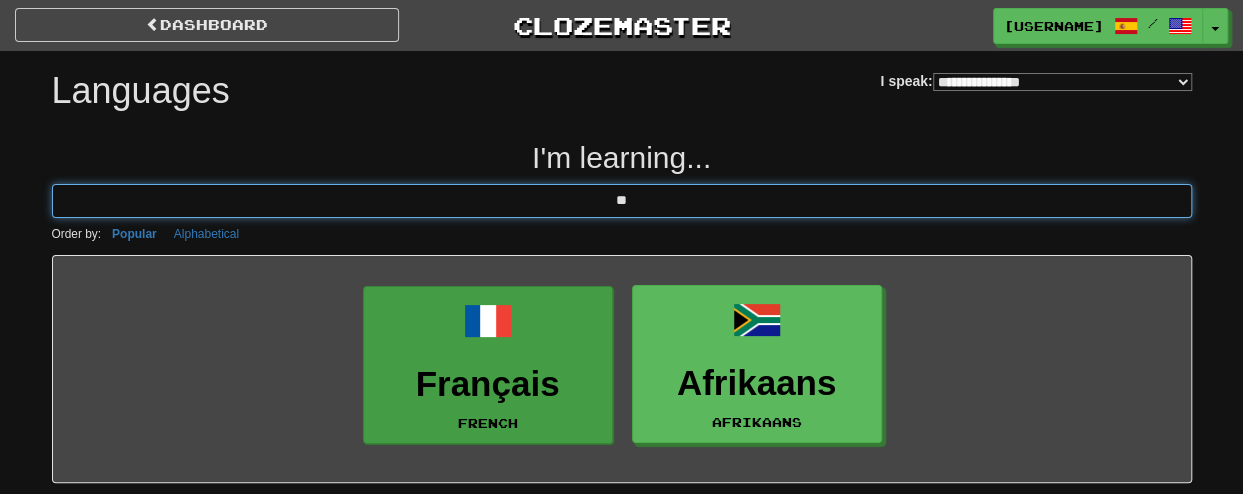 type on "**" 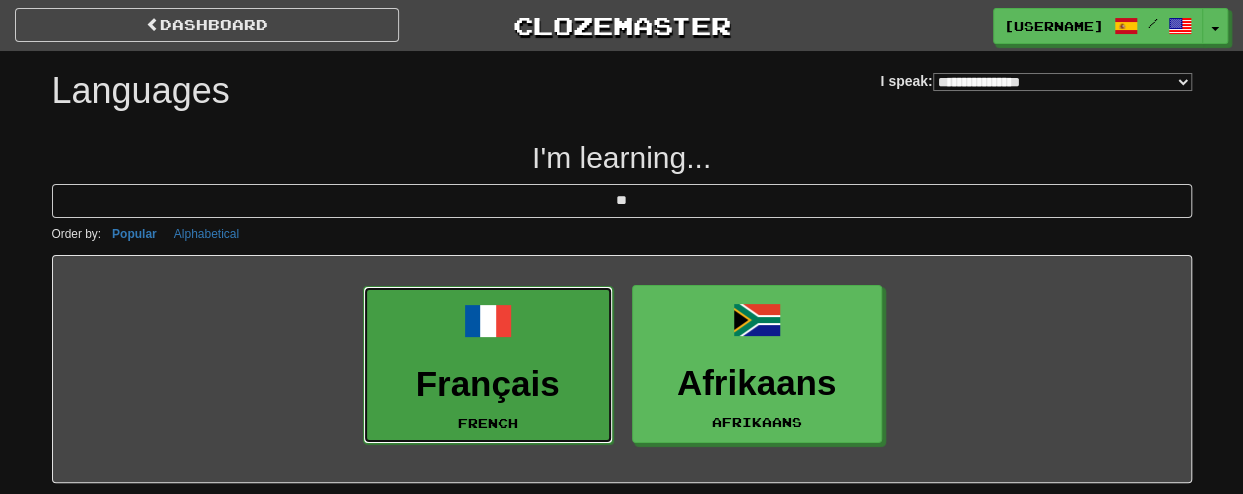 click on "Français" at bounding box center (488, 384) 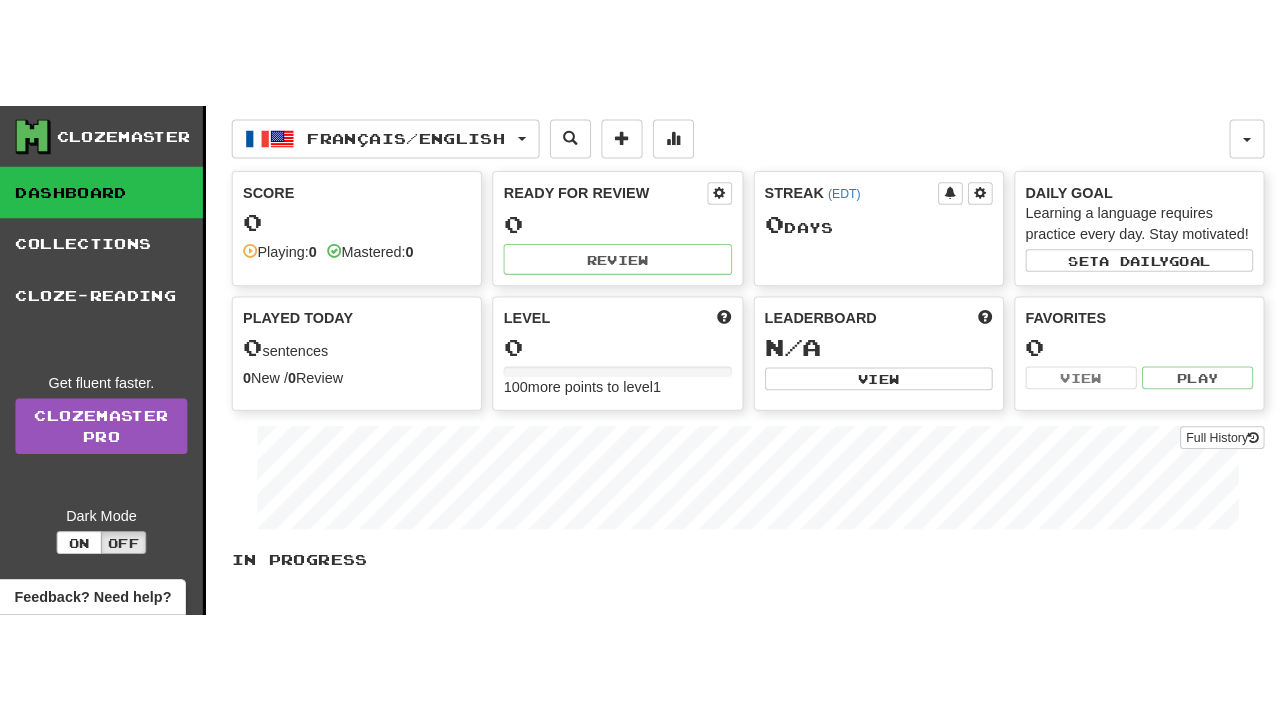 scroll, scrollTop: 0, scrollLeft: 0, axis: both 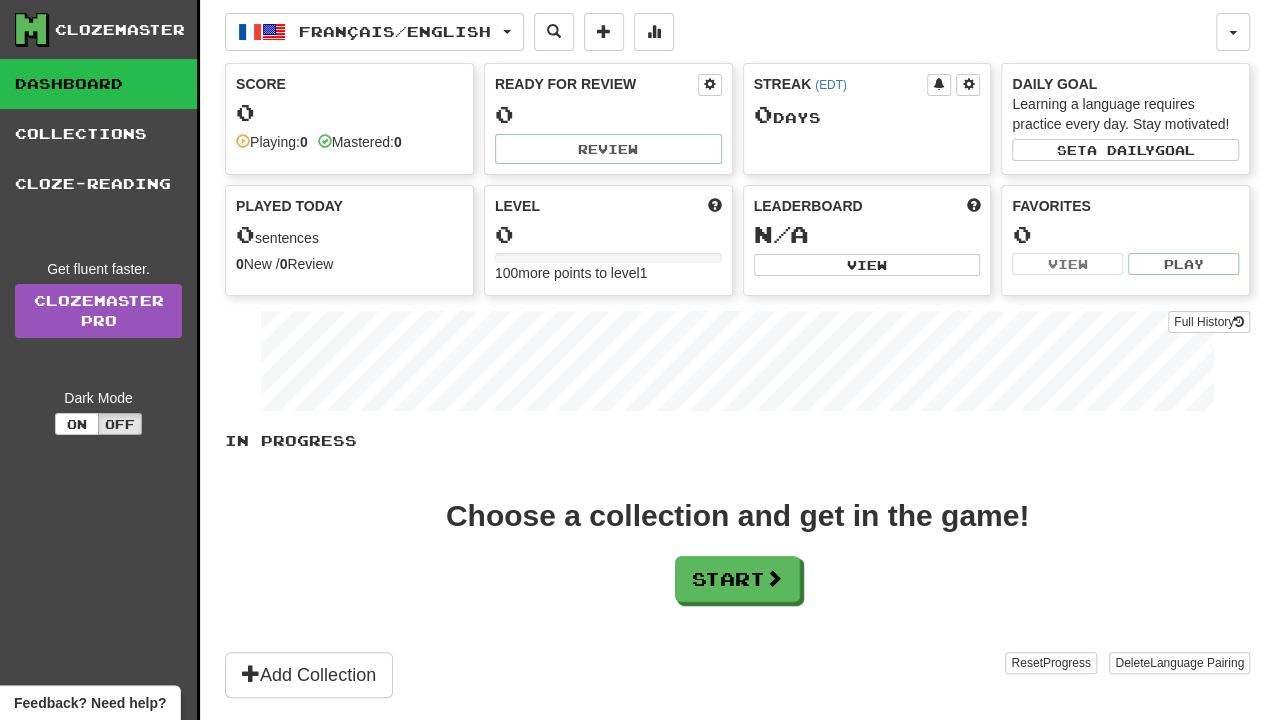 click on "In Progress Choose a collection and get in the game! Start   Add Collection Reset  Progress Delete  Language Pairing Dark Mode On Off" at bounding box center (737, 564) 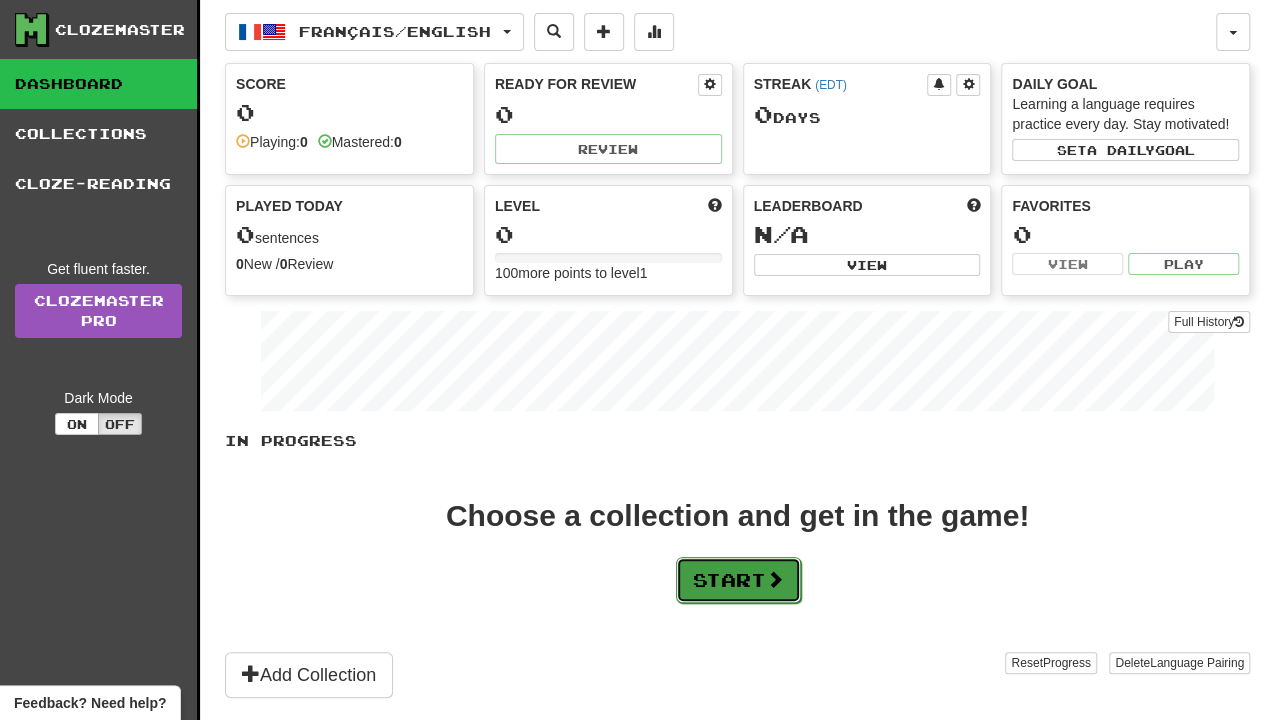 click on "Start" at bounding box center (738, 580) 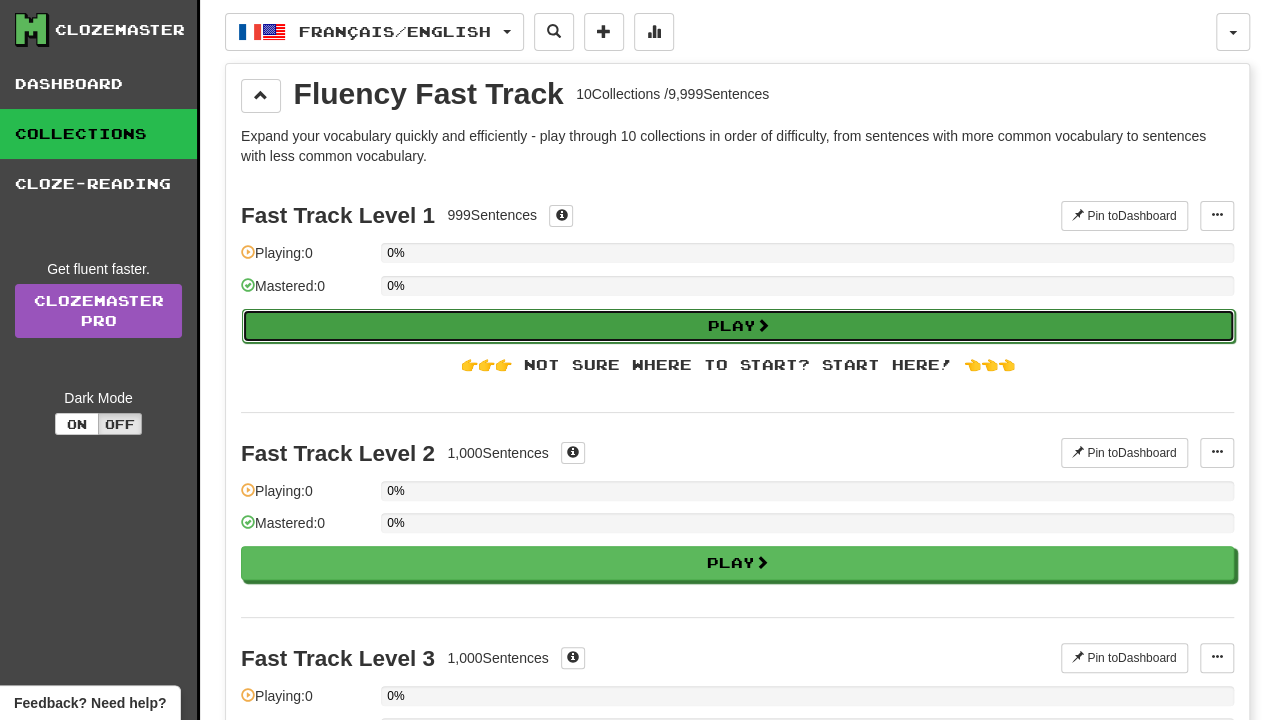 click on "Play" at bounding box center (738, 326) 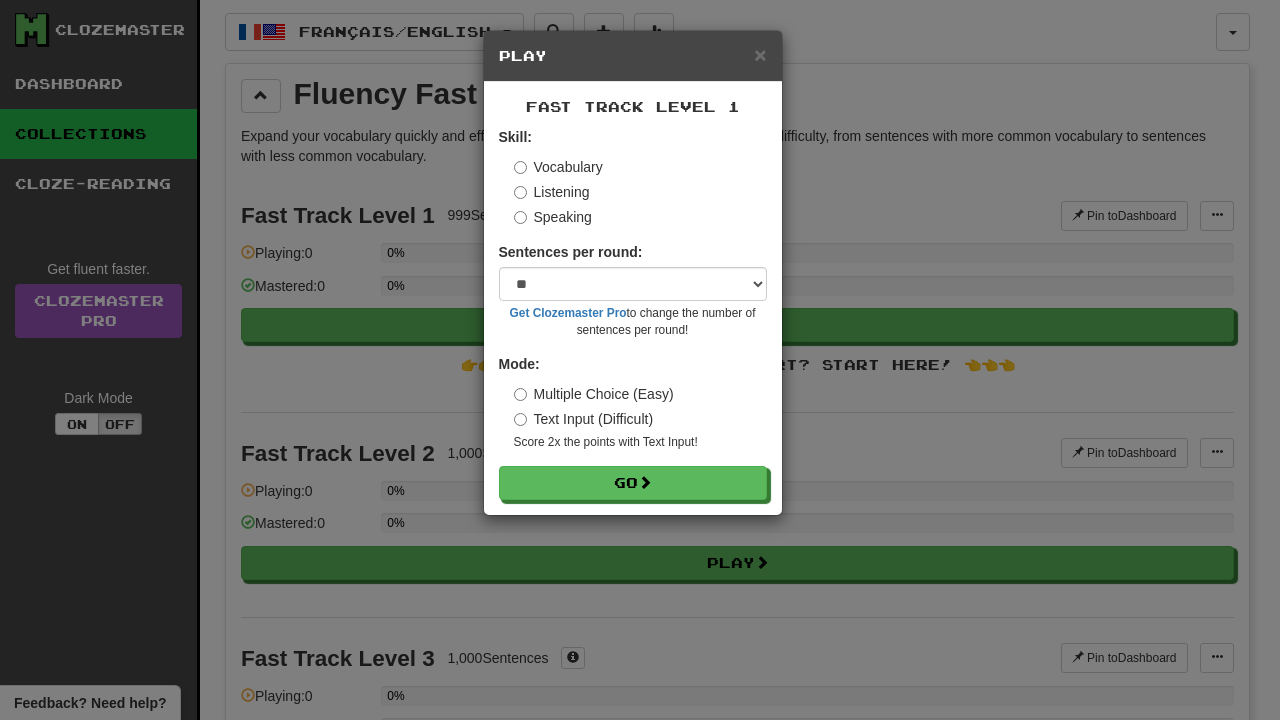 click on "Speaking" at bounding box center (553, 217) 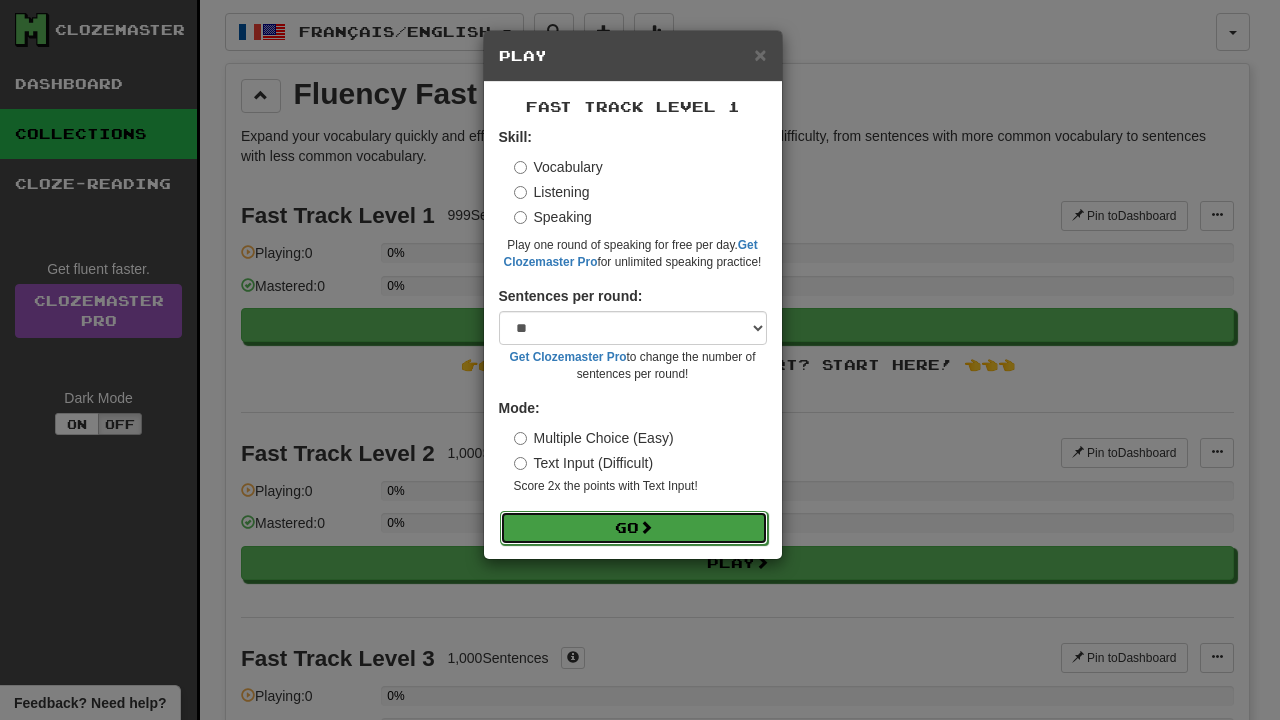 click on "Go" at bounding box center (634, 528) 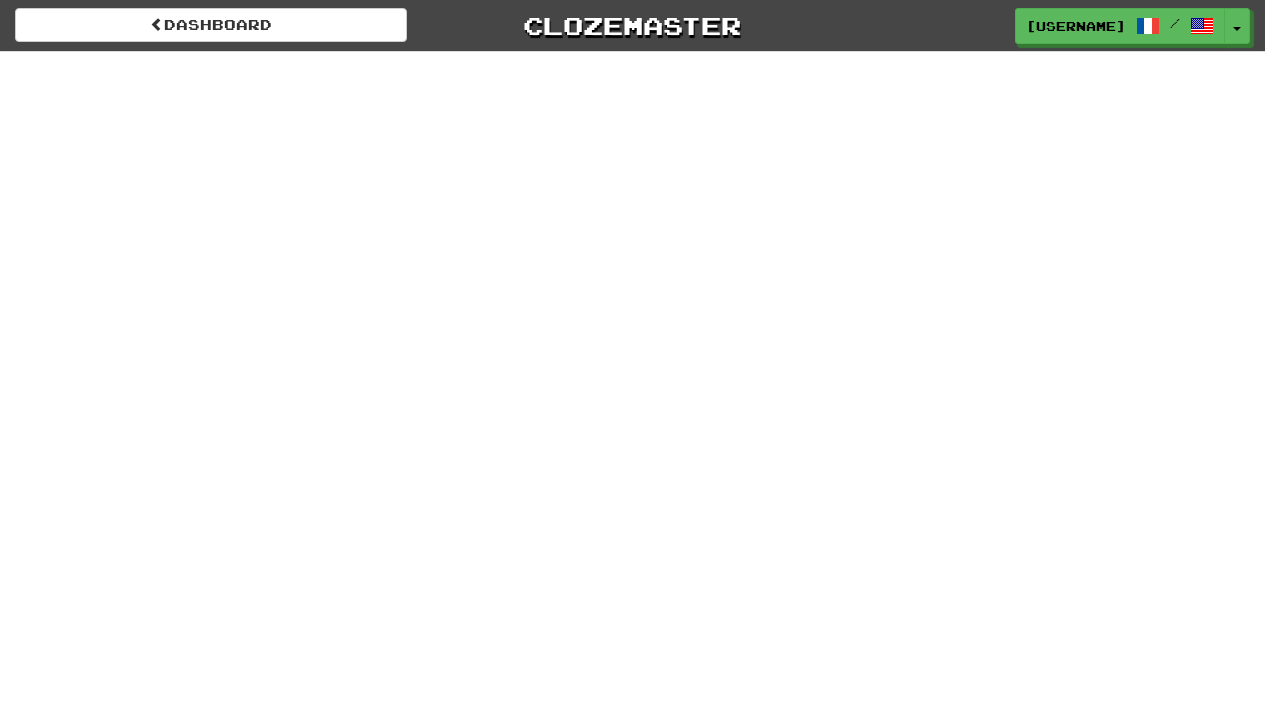 scroll, scrollTop: 0, scrollLeft: 0, axis: both 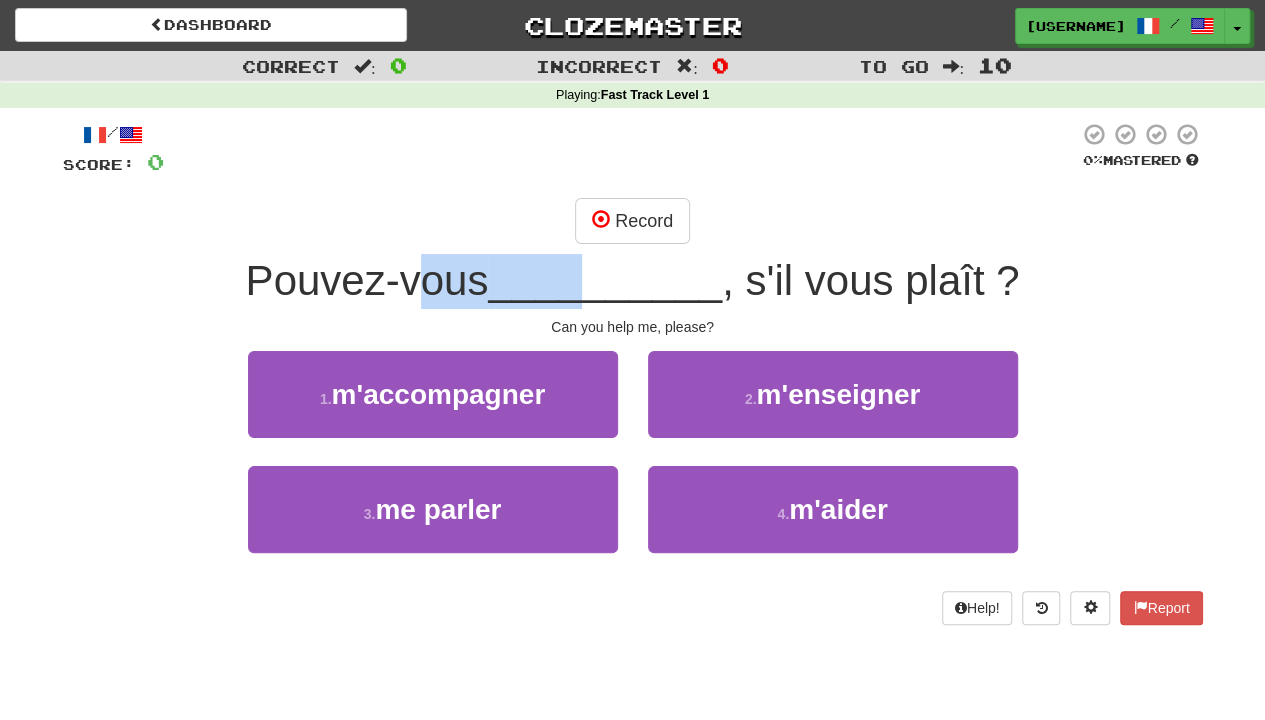 drag, startPoint x: 423, startPoint y: 290, endPoint x: 579, endPoint y: 267, distance: 157.6864 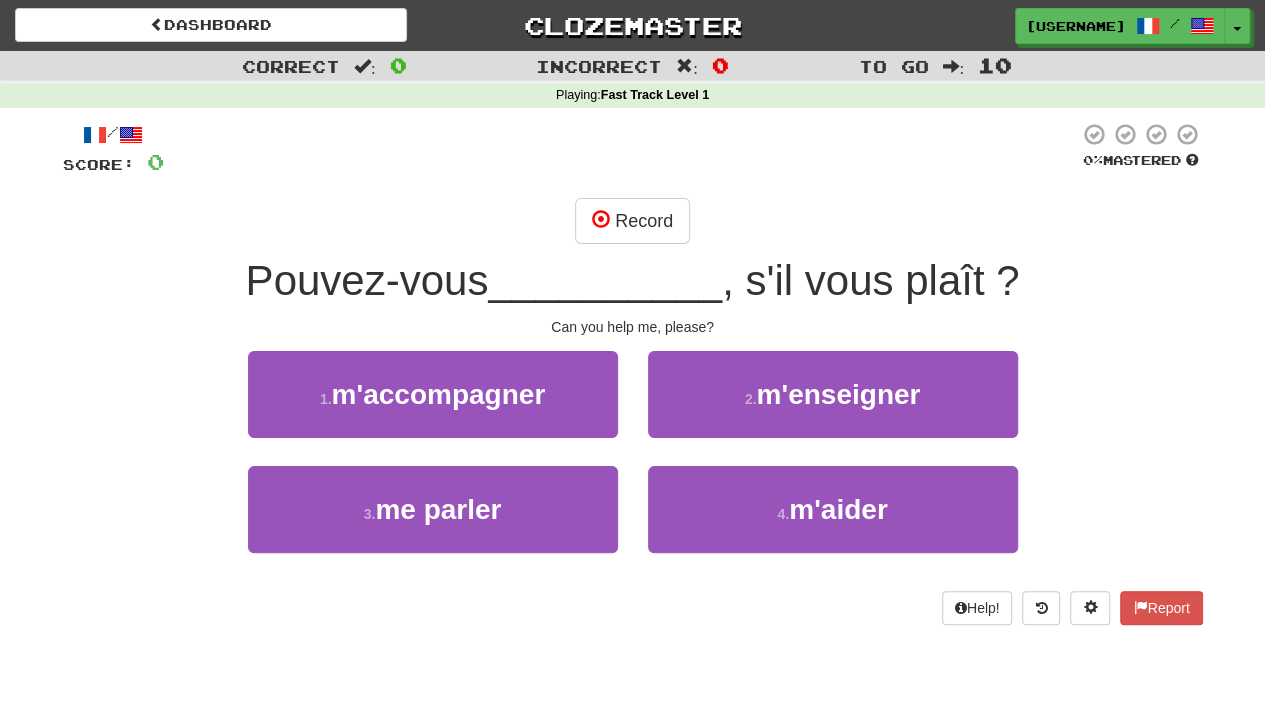 click on "__________" at bounding box center (605, 280) 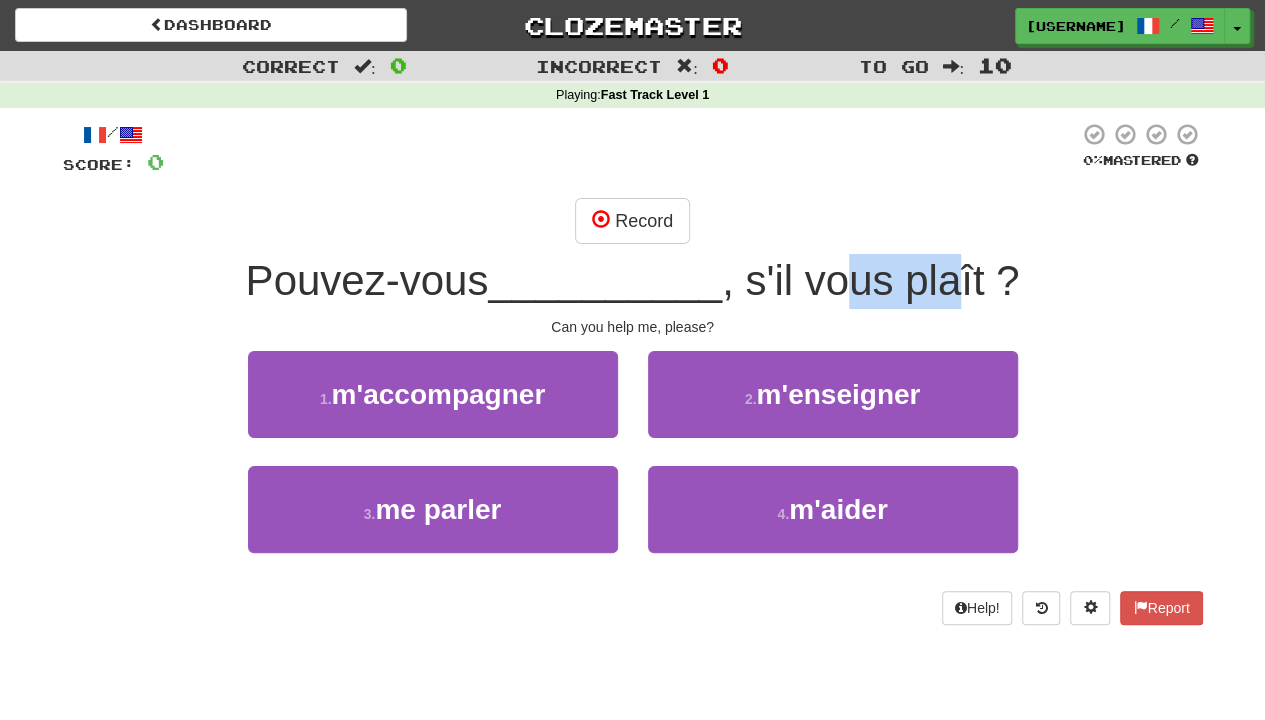 drag, startPoint x: 864, startPoint y: 248, endPoint x: 967, endPoint y: 279, distance: 107.563934 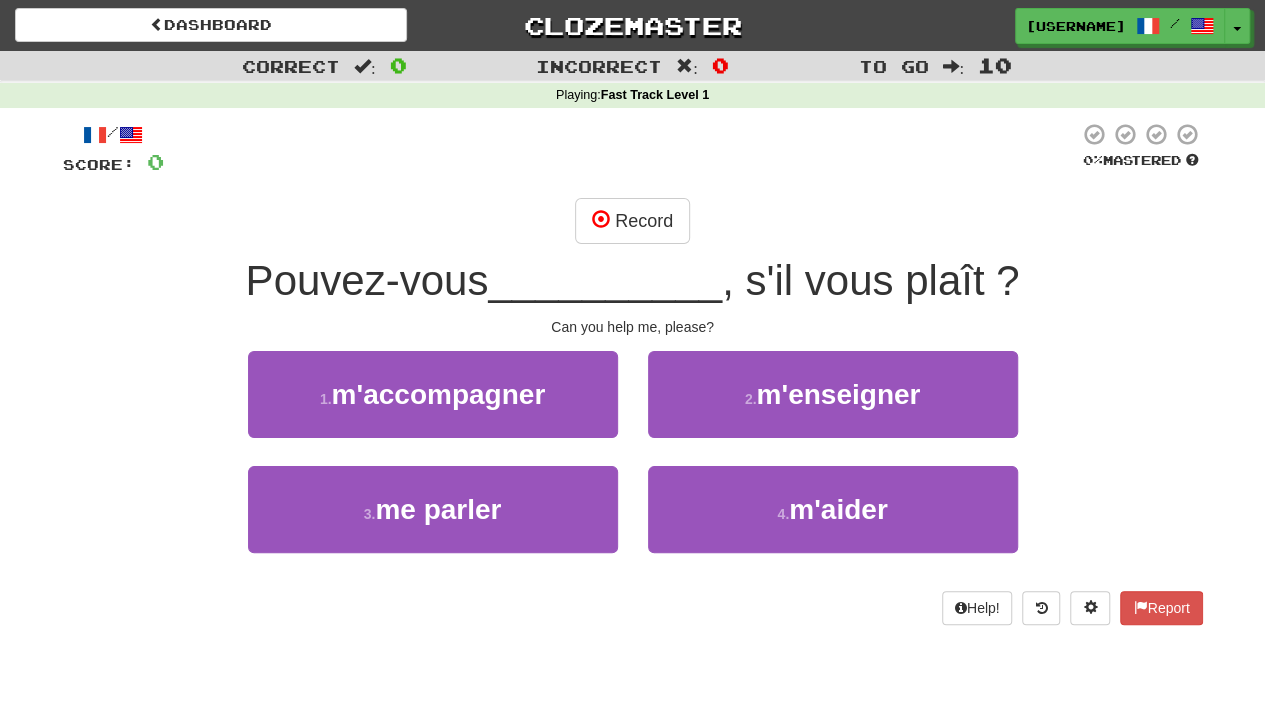 click on ", s'il vous plaît ?" at bounding box center (871, 280) 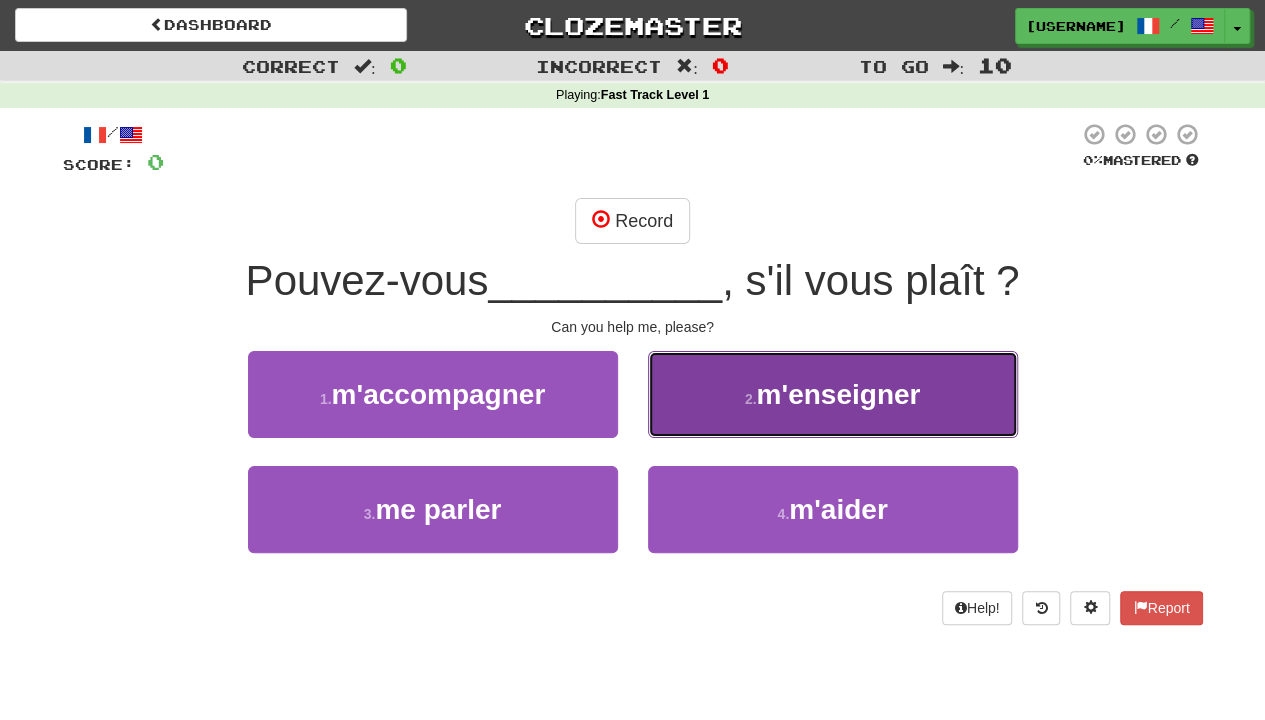 click on "2 .  m'enseigner" at bounding box center [833, 394] 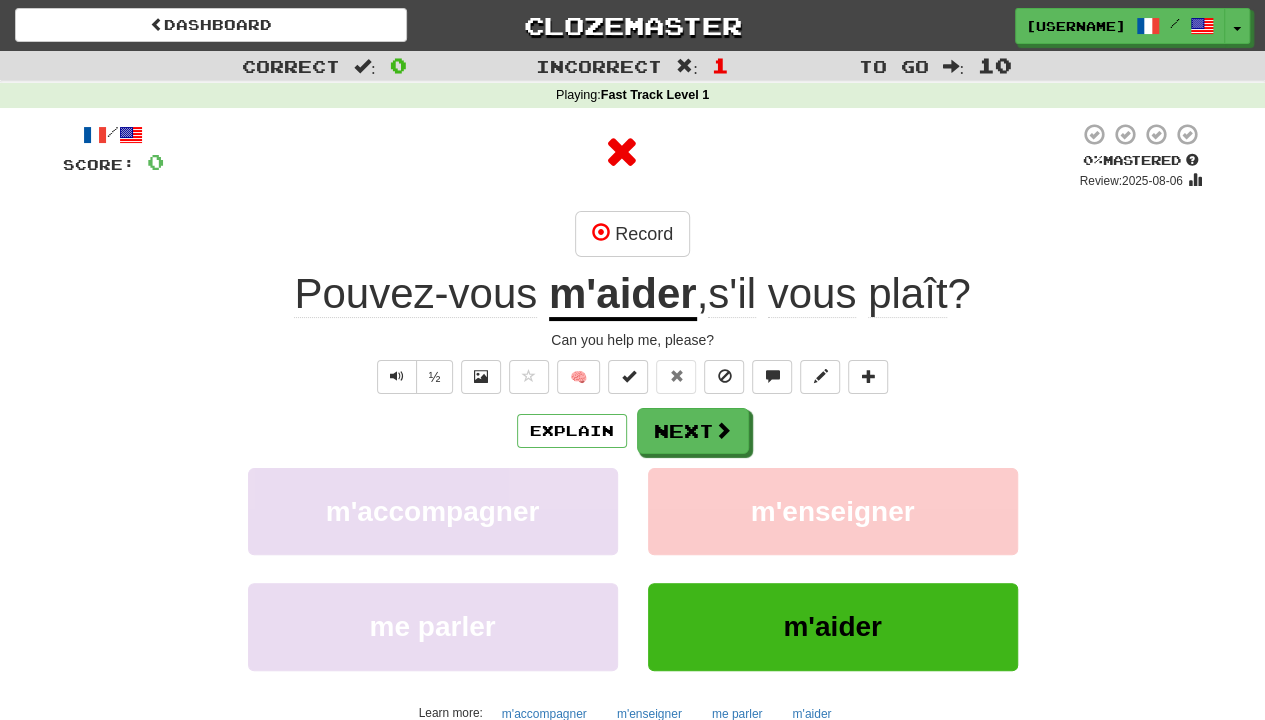 click on "me parler m'aider" at bounding box center (633, 640) 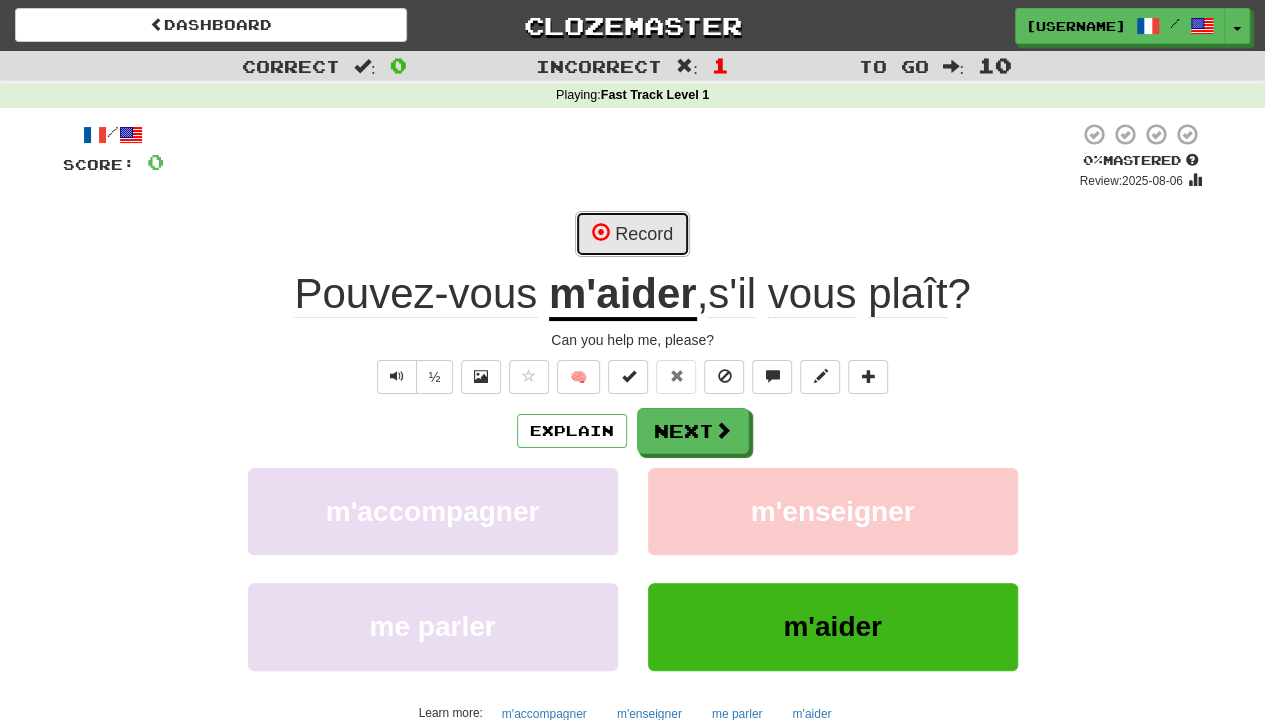 click on "Record" at bounding box center (632, 234) 